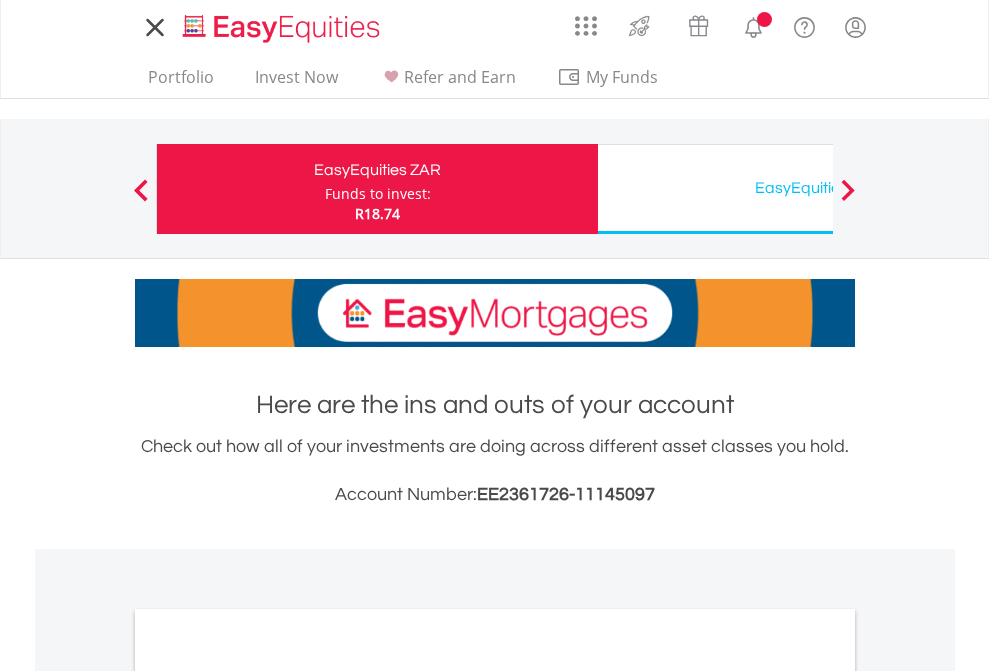 scroll, scrollTop: 0, scrollLeft: 0, axis: both 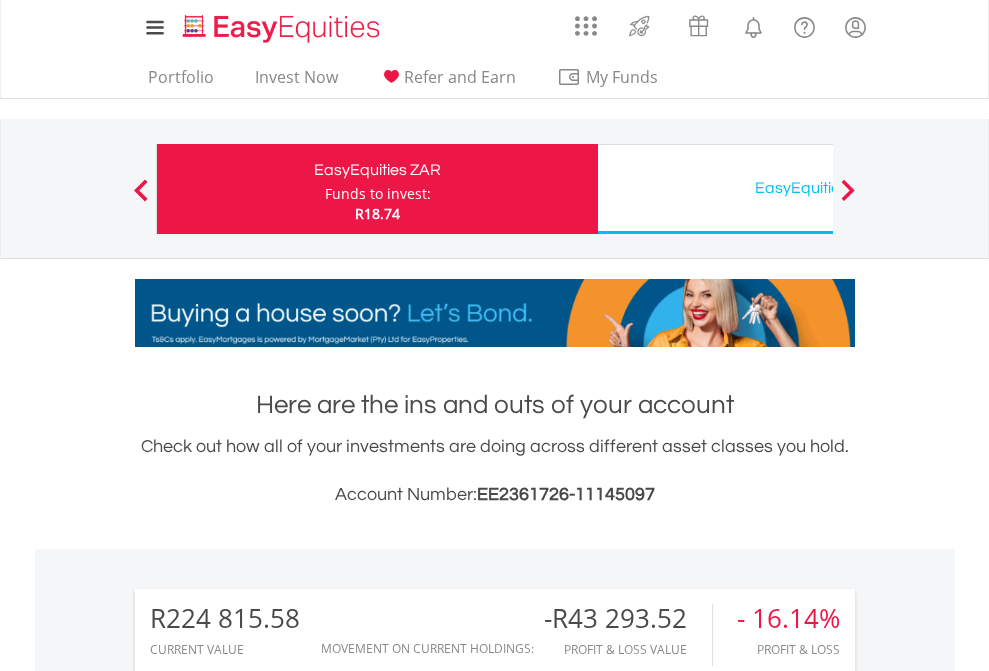click on "Funds to invest:" at bounding box center (378, 194) 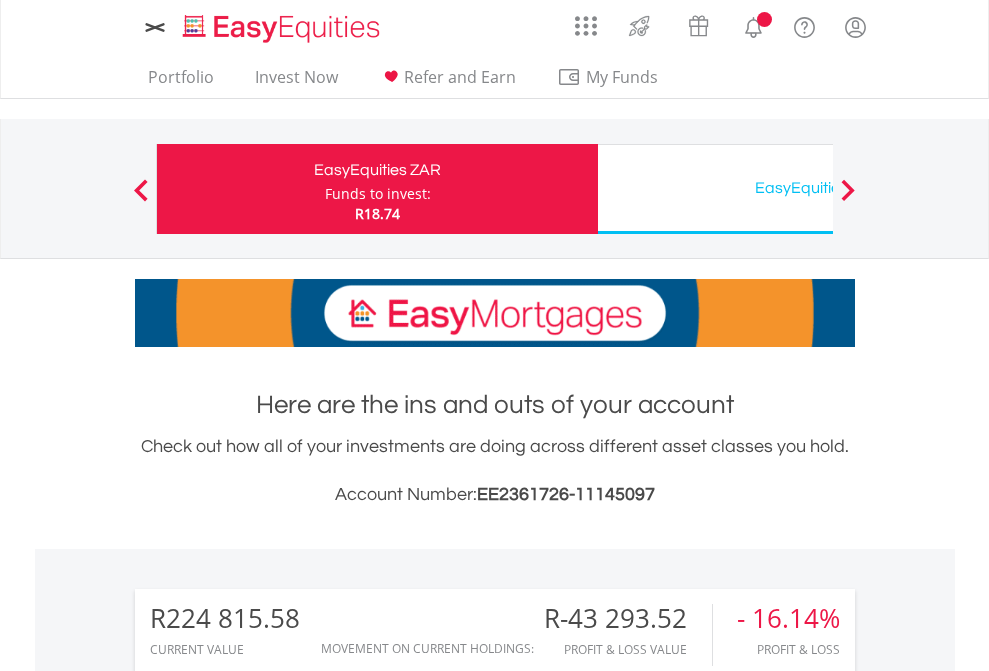 scroll, scrollTop: 0, scrollLeft: 0, axis: both 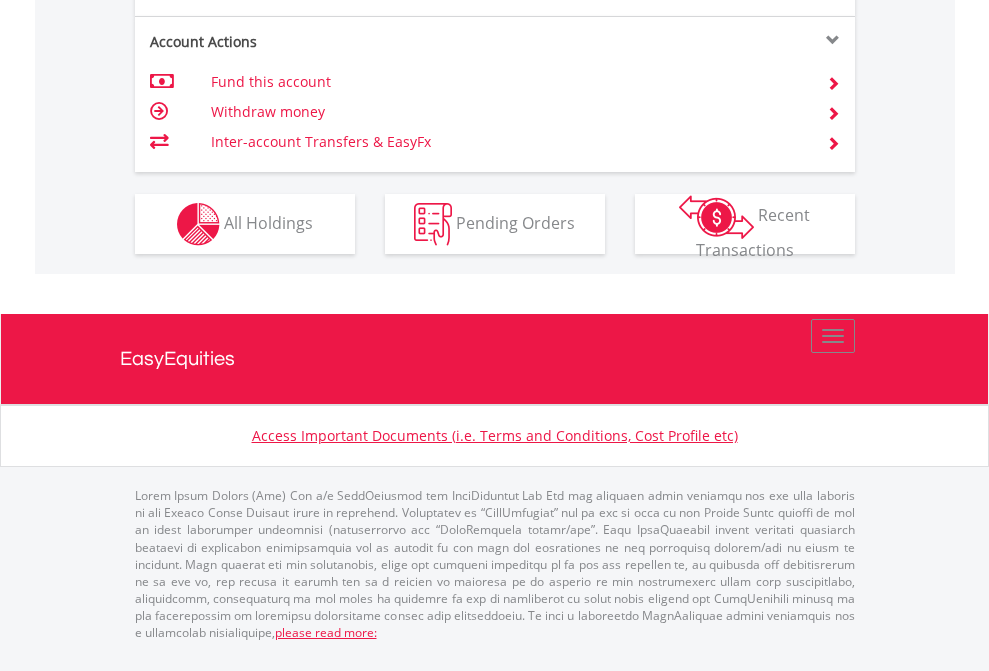 click on "Investment types" at bounding box center [706, -337] 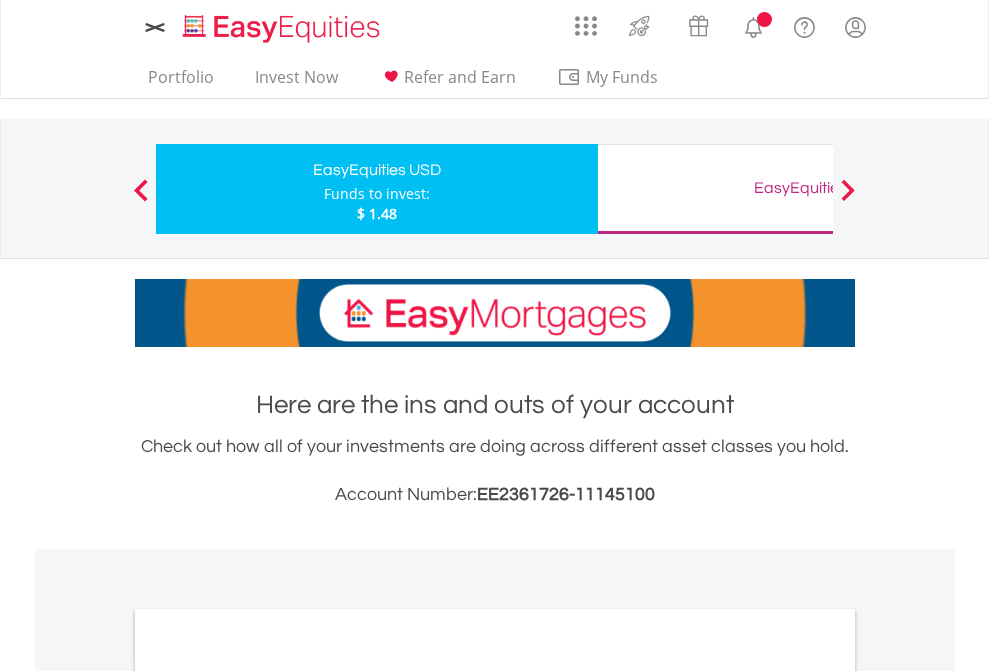 scroll, scrollTop: 0, scrollLeft: 0, axis: both 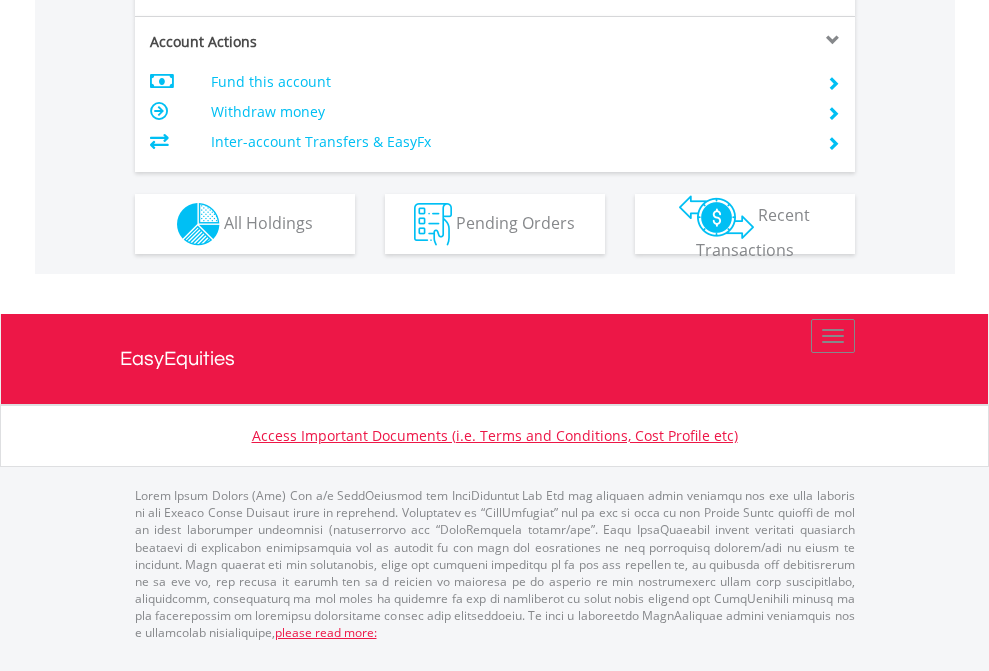 click on "Investment types" at bounding box center [706, -337] 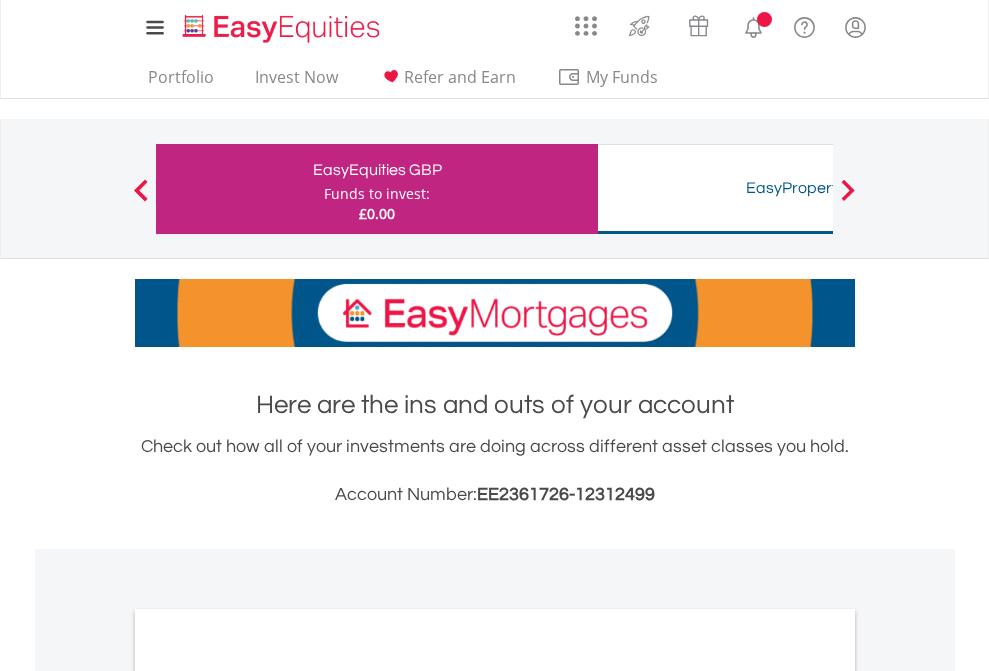 scroll, scrollTop: 0, scrollLeft: 0, axis: both 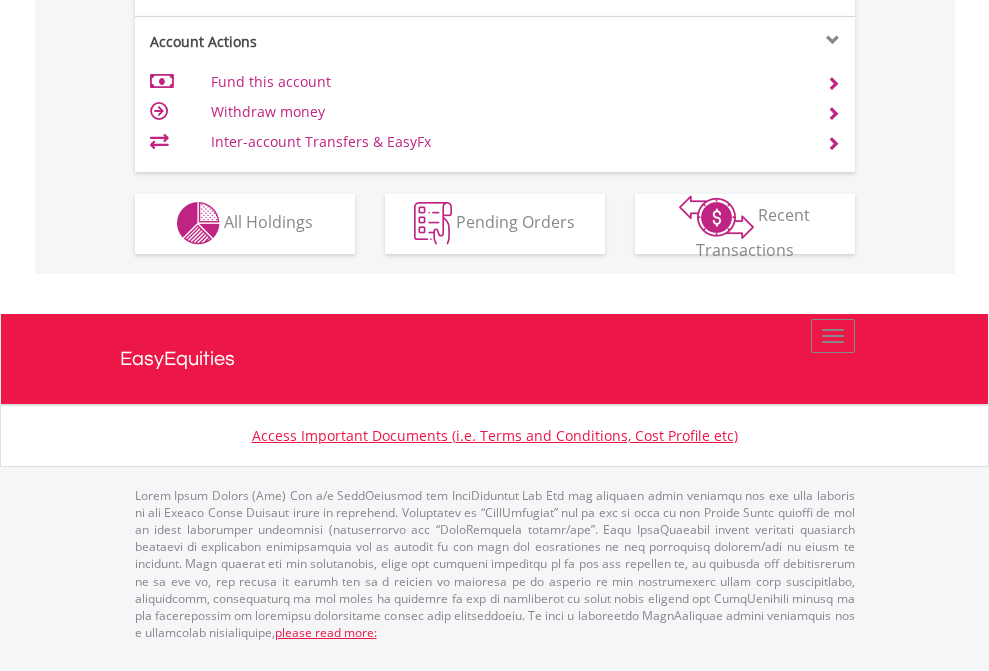 click on "Investment types" at bounding box center (706, -353) 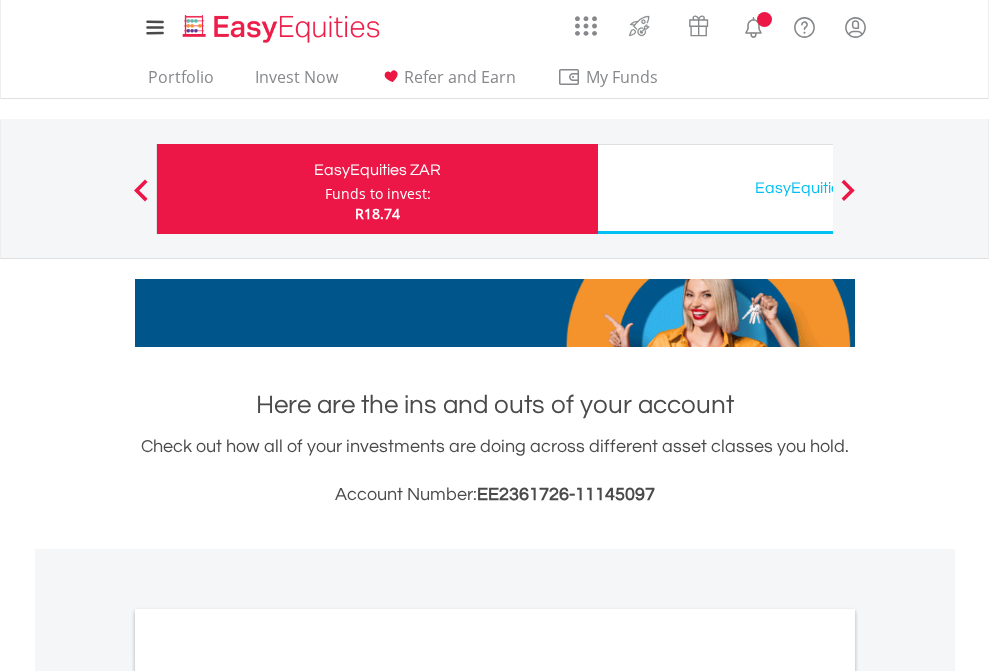 scroll, scrollTop: 0, scrollLeft: 0, axis: both 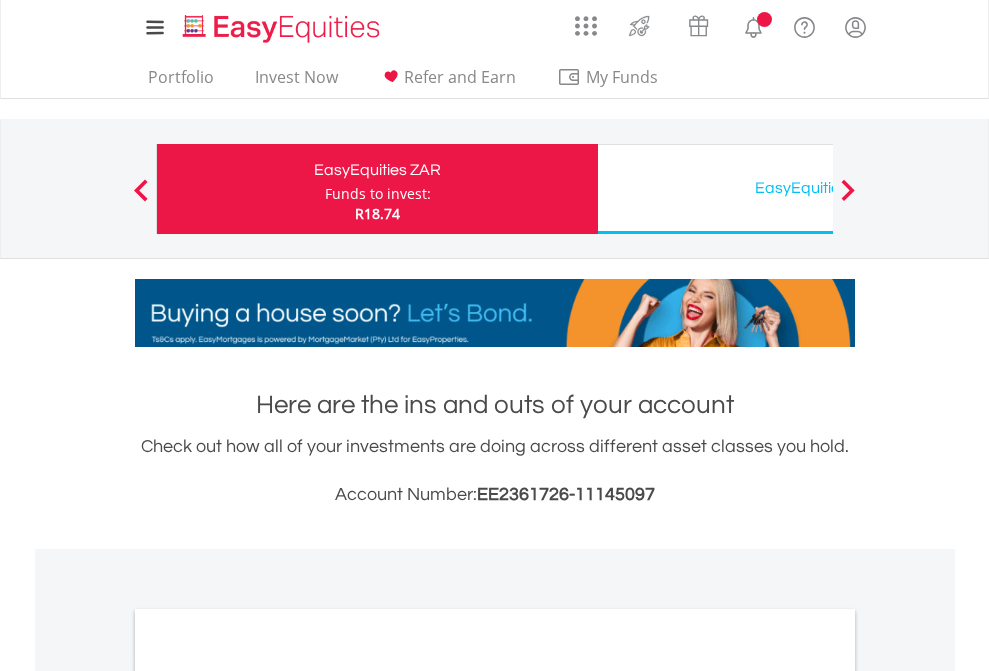 click on "All Holdings" at bounding box center (268, 1096) 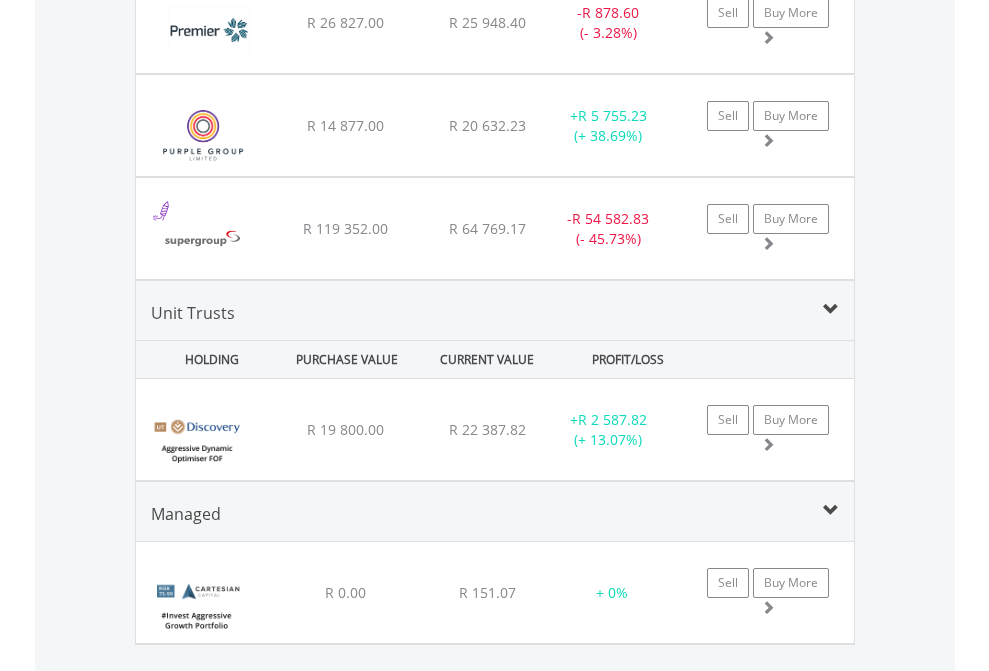 scroll, scrollTop: 2385, scrollLeft: 0, axis: vertical 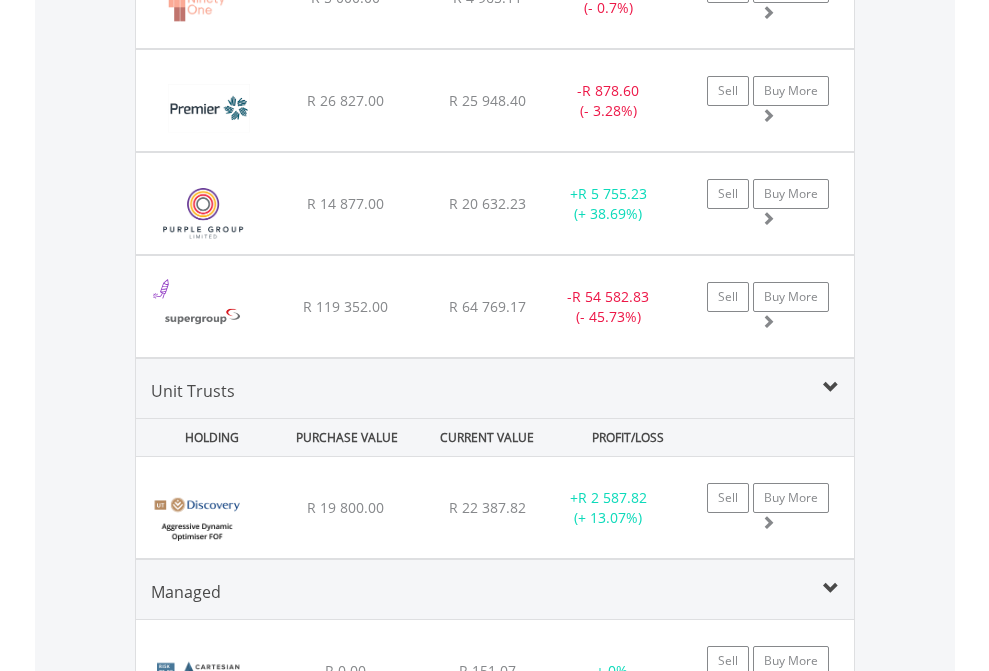 click on "EasyEquities USD" at bounding box center (818, -2197) 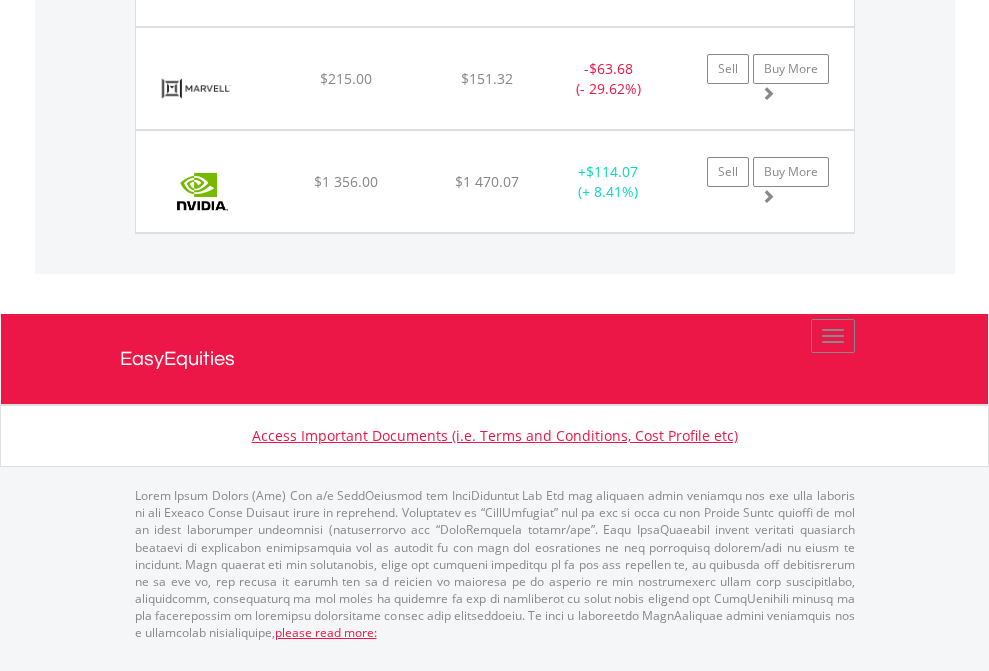 scroll, scrollTop: 2225, scrollLeft: 0, axis: vertical 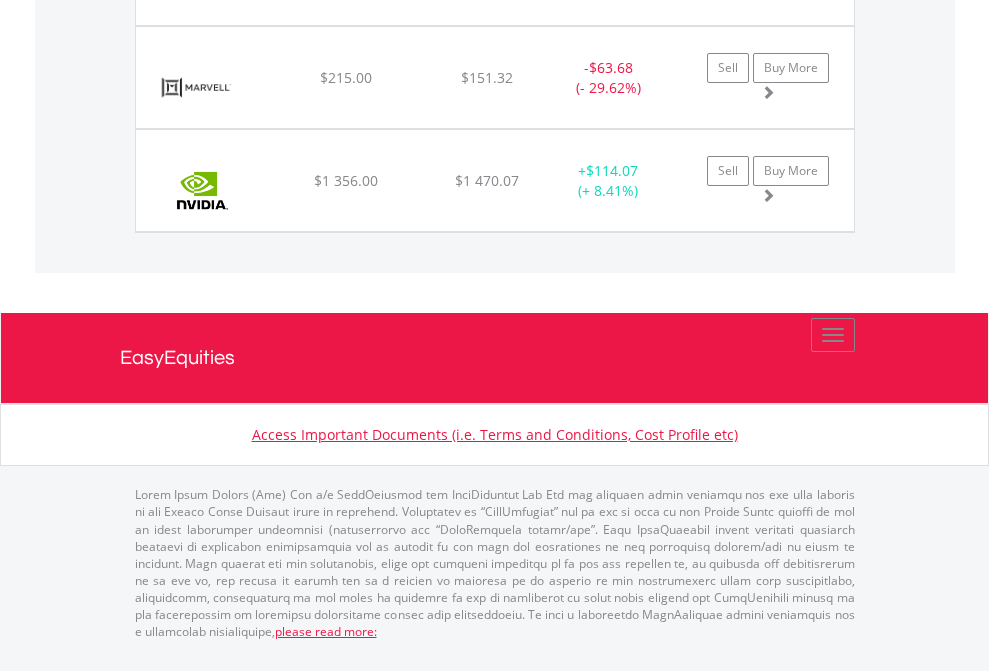 click on "EasyEquities GBP" at bounding box center (818, -1648) 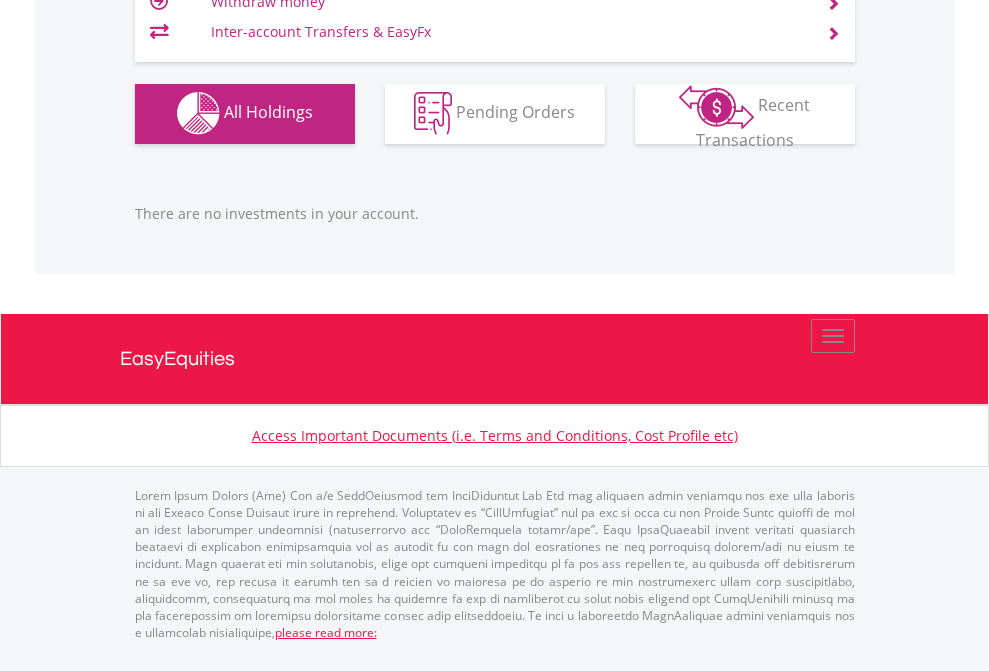 scroll, scrollTop: 1980, scrollLeft: 0, axis: vertical 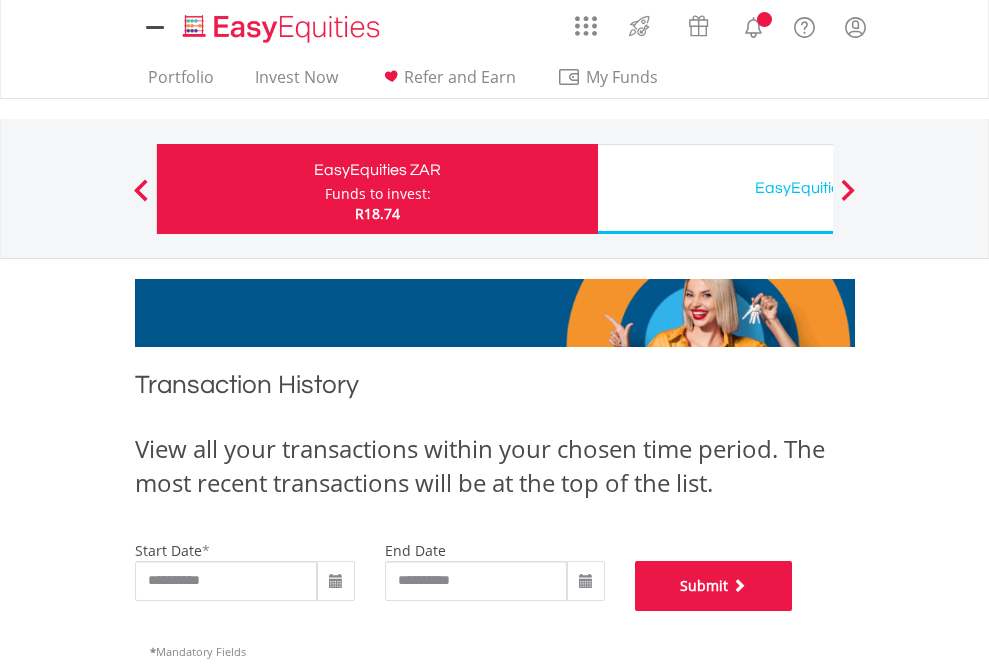 click on "Submit" at bounding box center [714, 586] 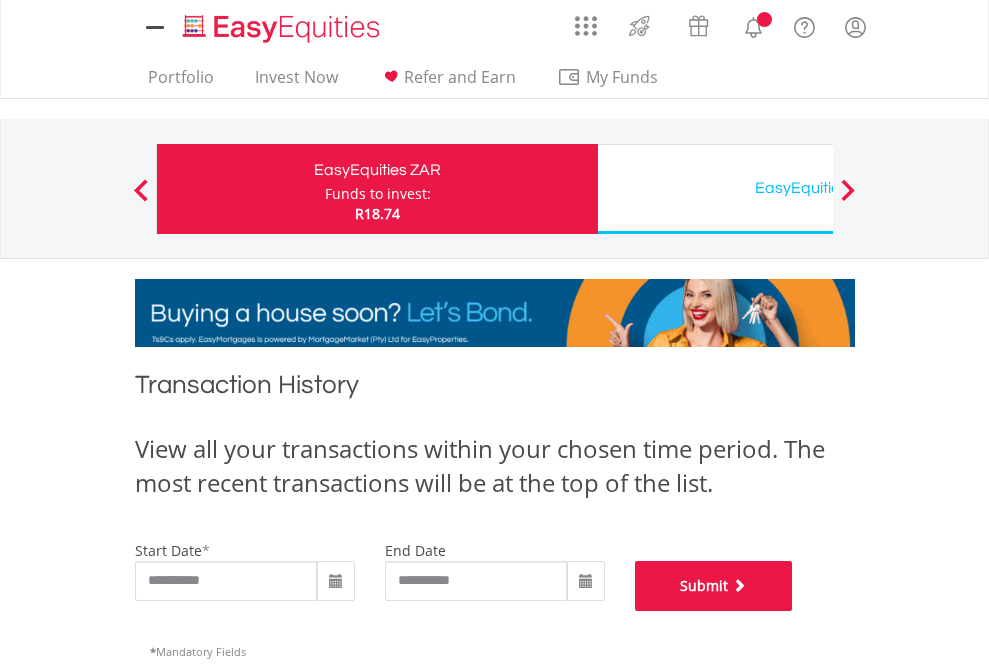 scroll, scrollTop: 811, scrollLeft: 0, axis: vertical 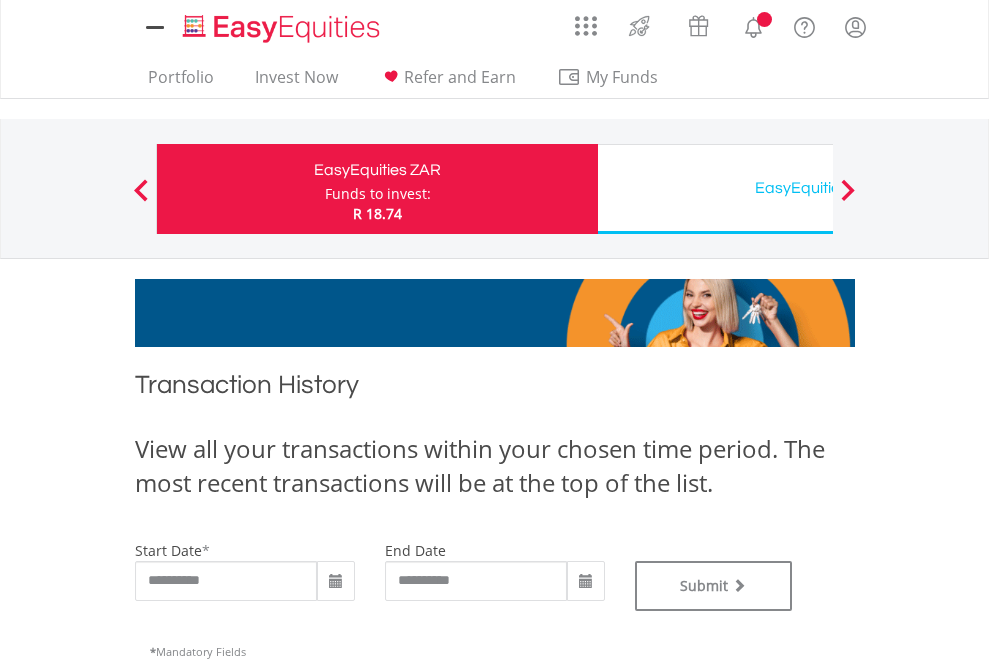 click on "EasyEquities USD" at bounding box center (818, 188) 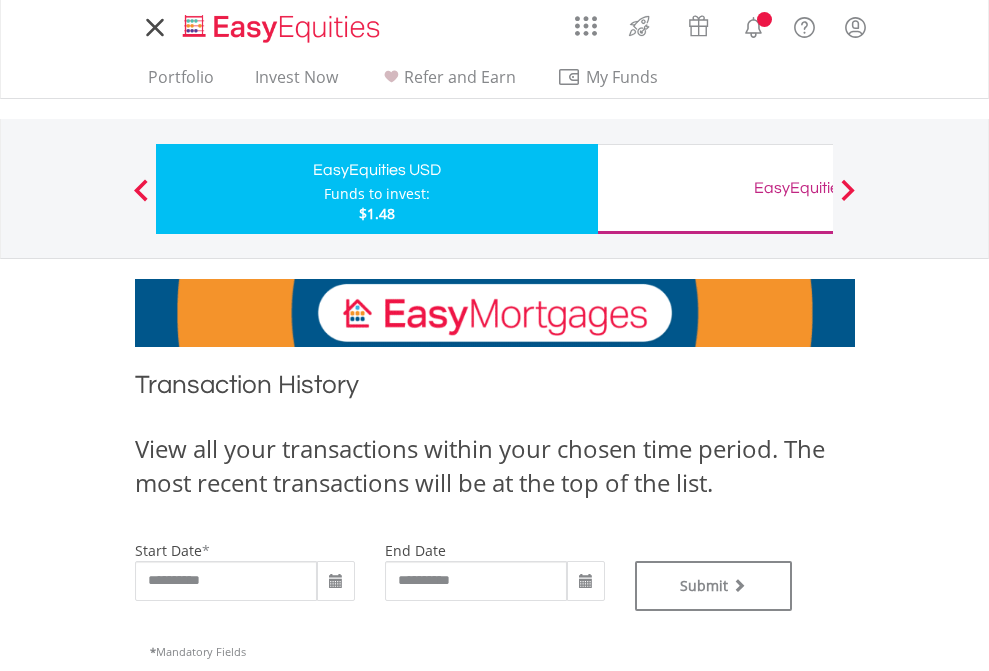 scroll, scrollTop: 0, scrollLeft: 0, axis: both 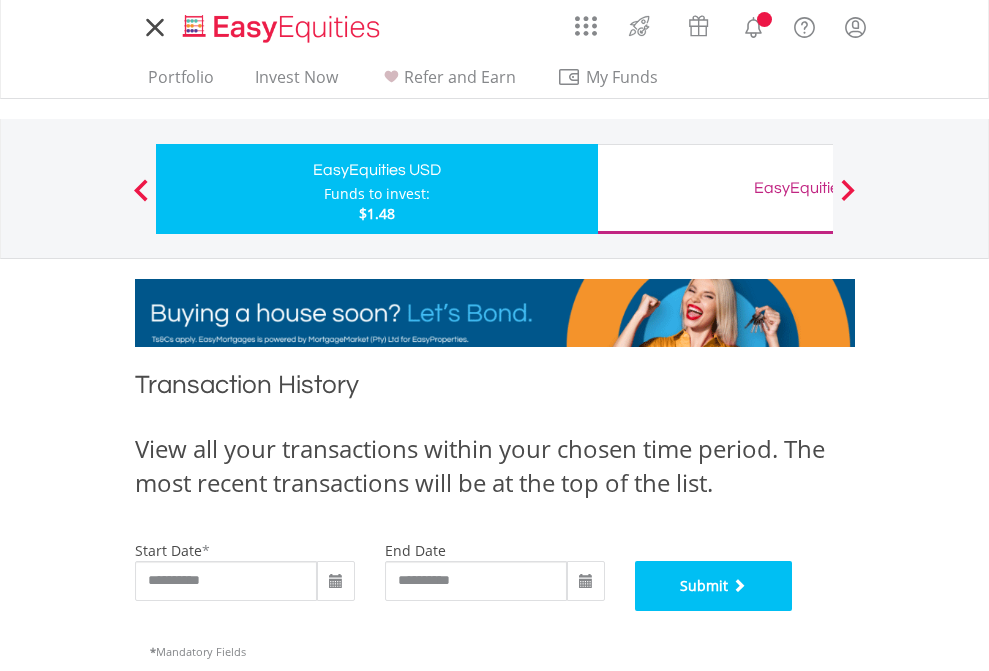 click on "Submit" at bounding box center [714, 586] 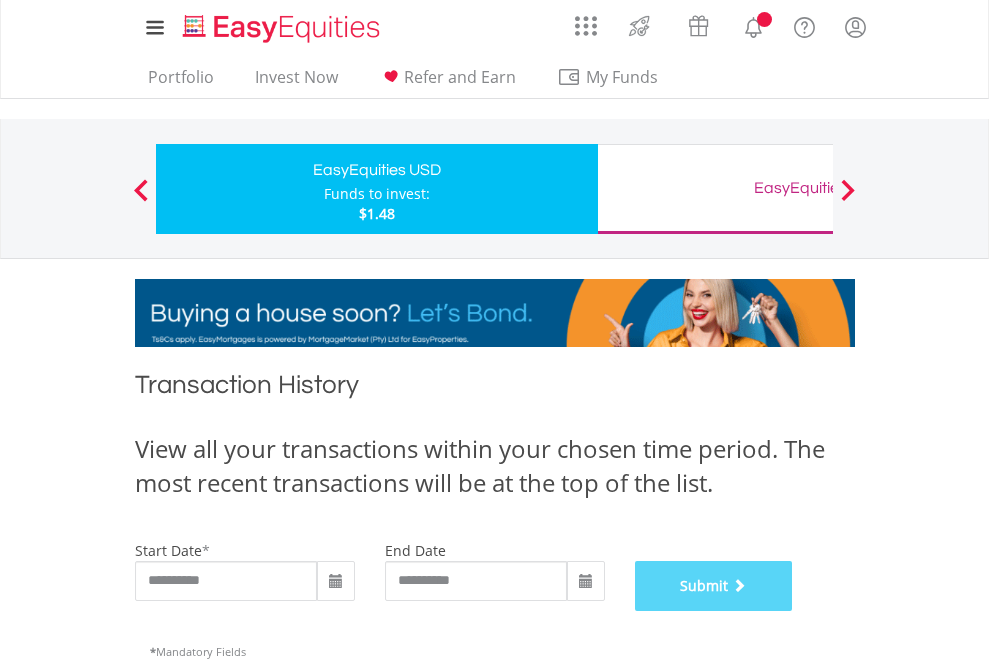 scroll, scrollTop: 811, scrollLeft: 0, axis: vertical 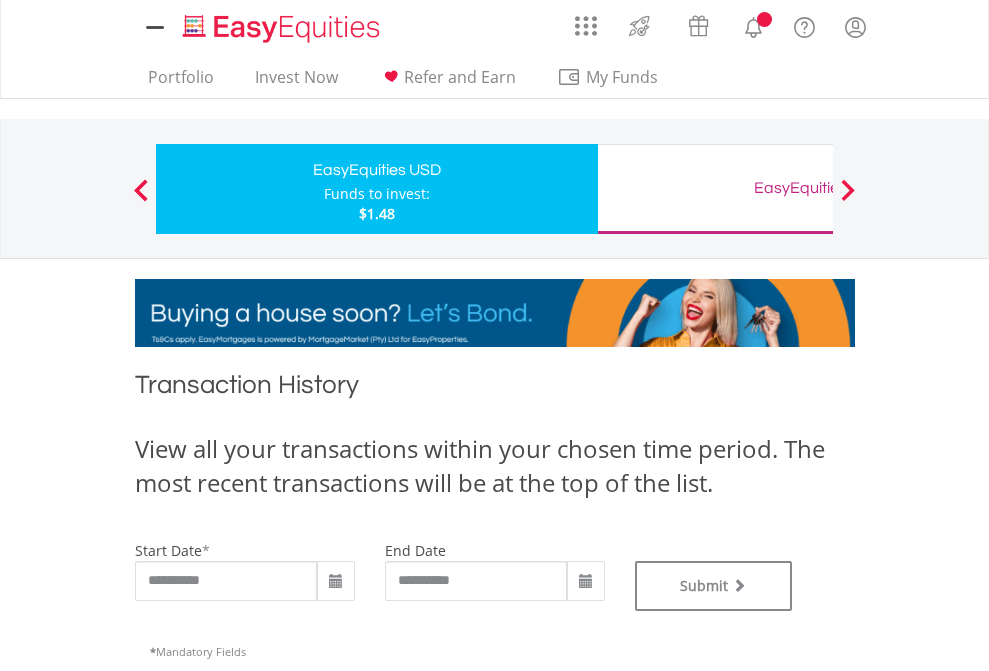 click on "EasyEquities GBP" at bounding box center [818, 188] 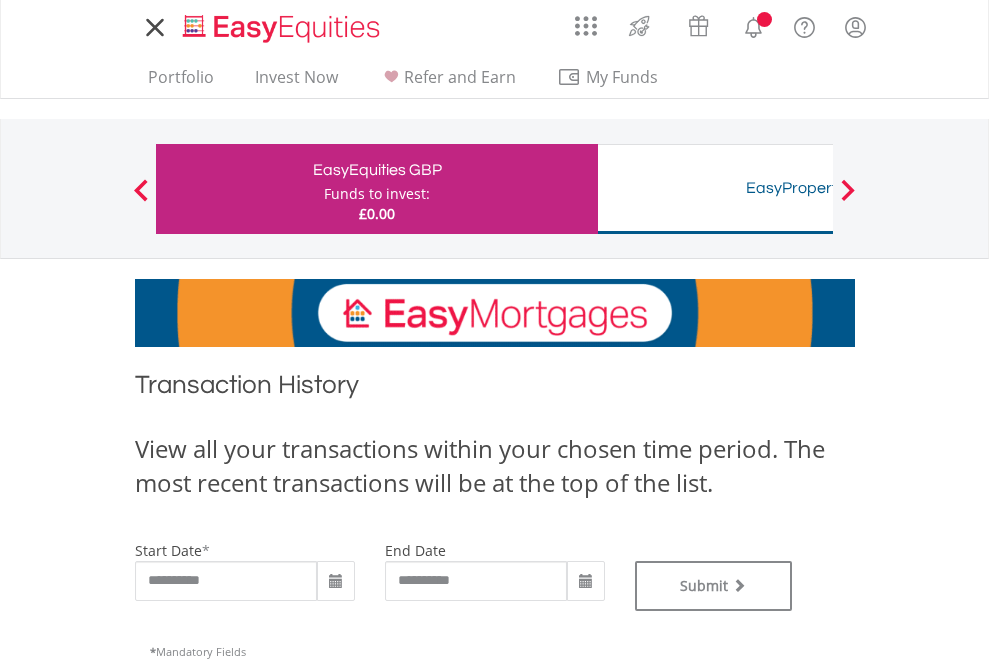scroll, scrollTop: 0, scrollLeft: 0, axis: both 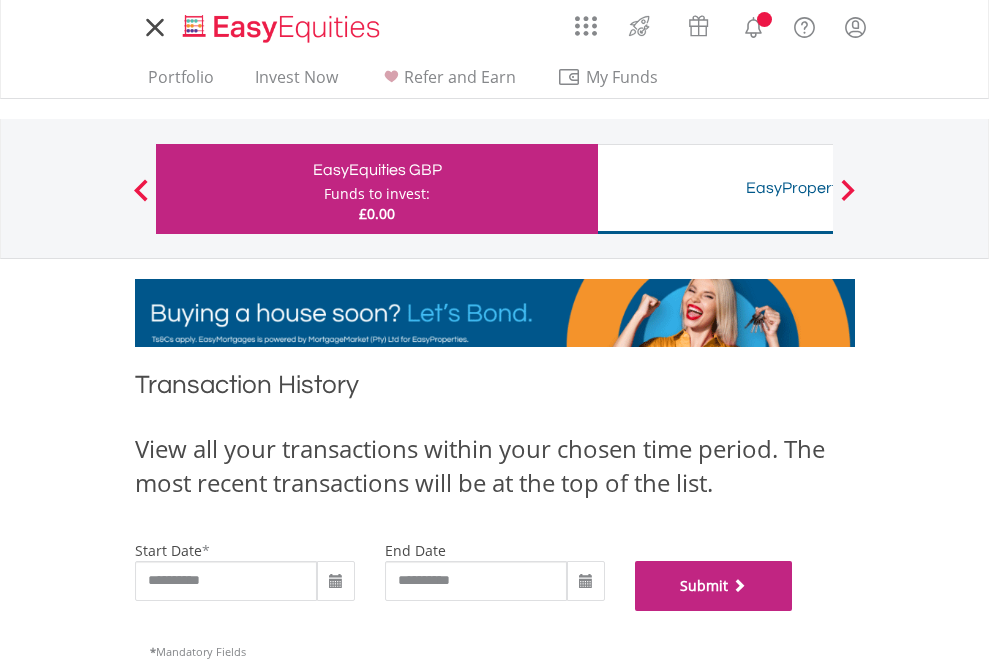 click on "Submit" at bounding box center [714, 586] 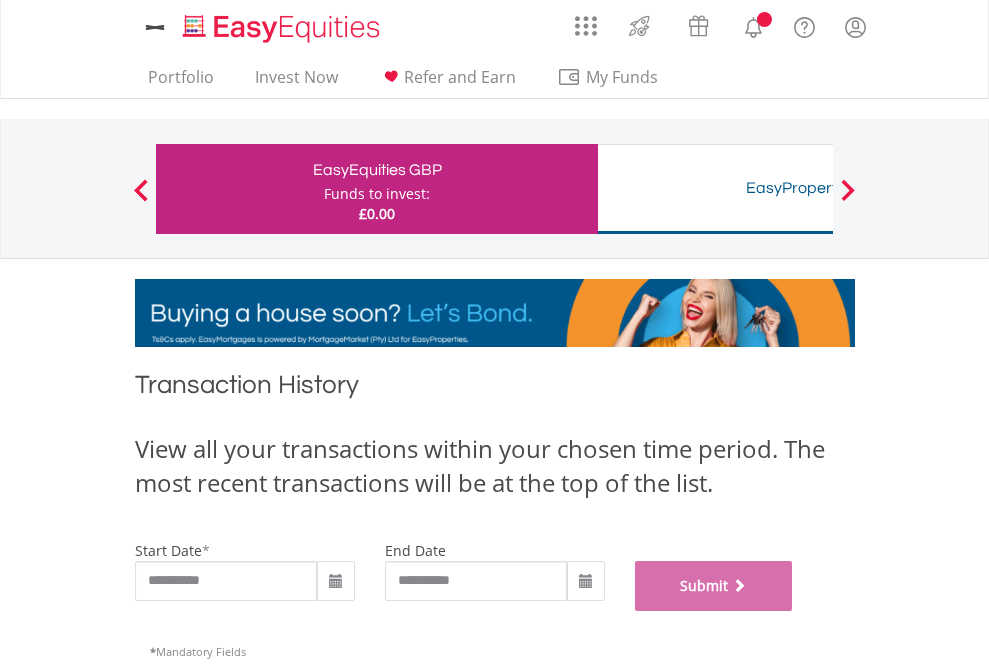 scroll, scrollTop: 811, scrollLeft: 0, axis: vertical 